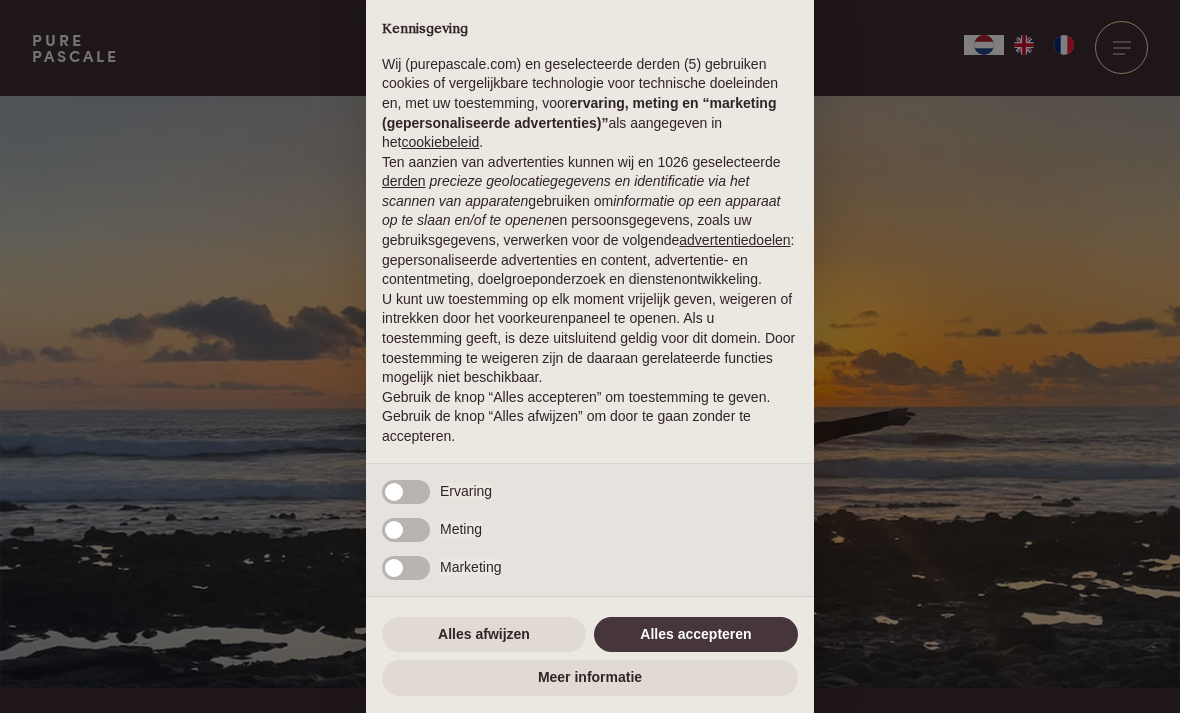 scroll, scrollTop: 0, scrollLeft: 0, axis: both 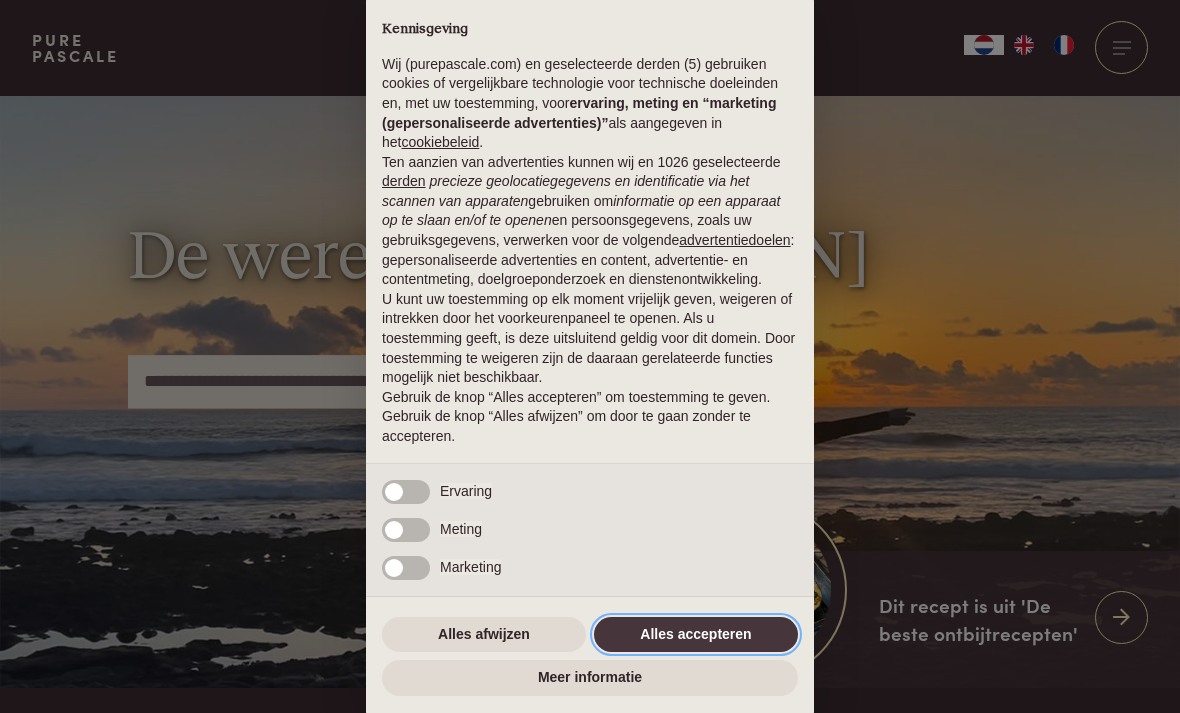 click on "Alles accepteren" at bounding box center (696, 635) 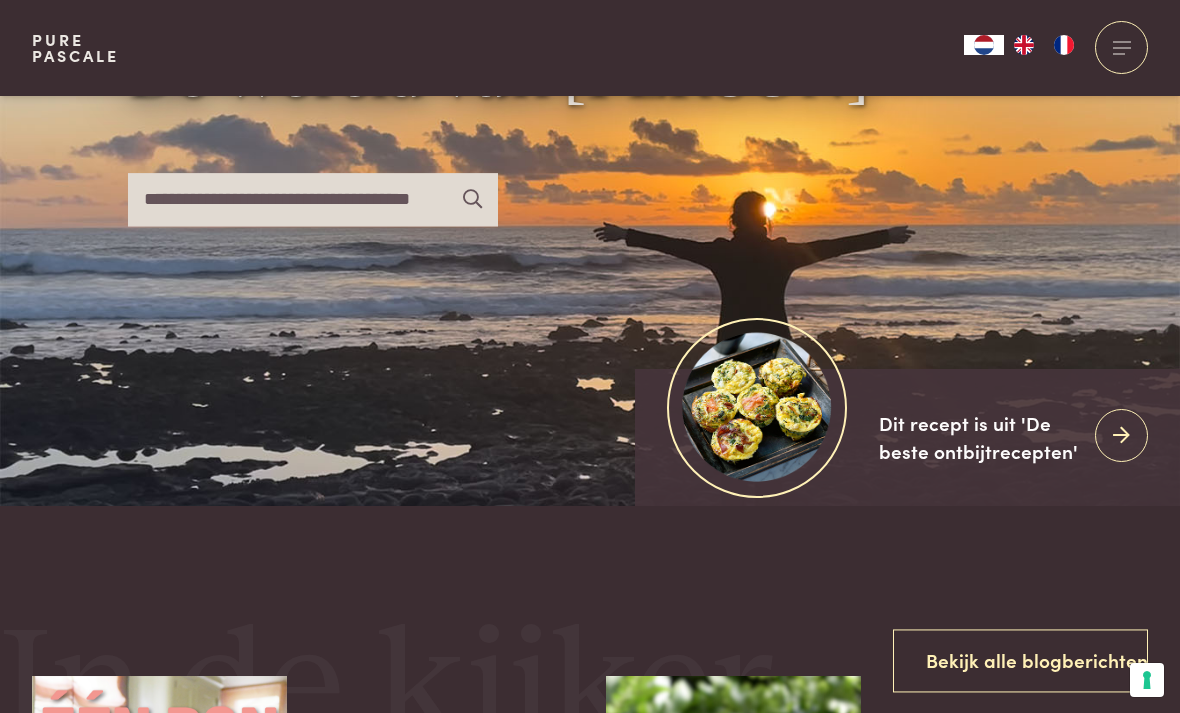 scroll, scrollTop: 184, scrollLeft: 0, axis: vertical 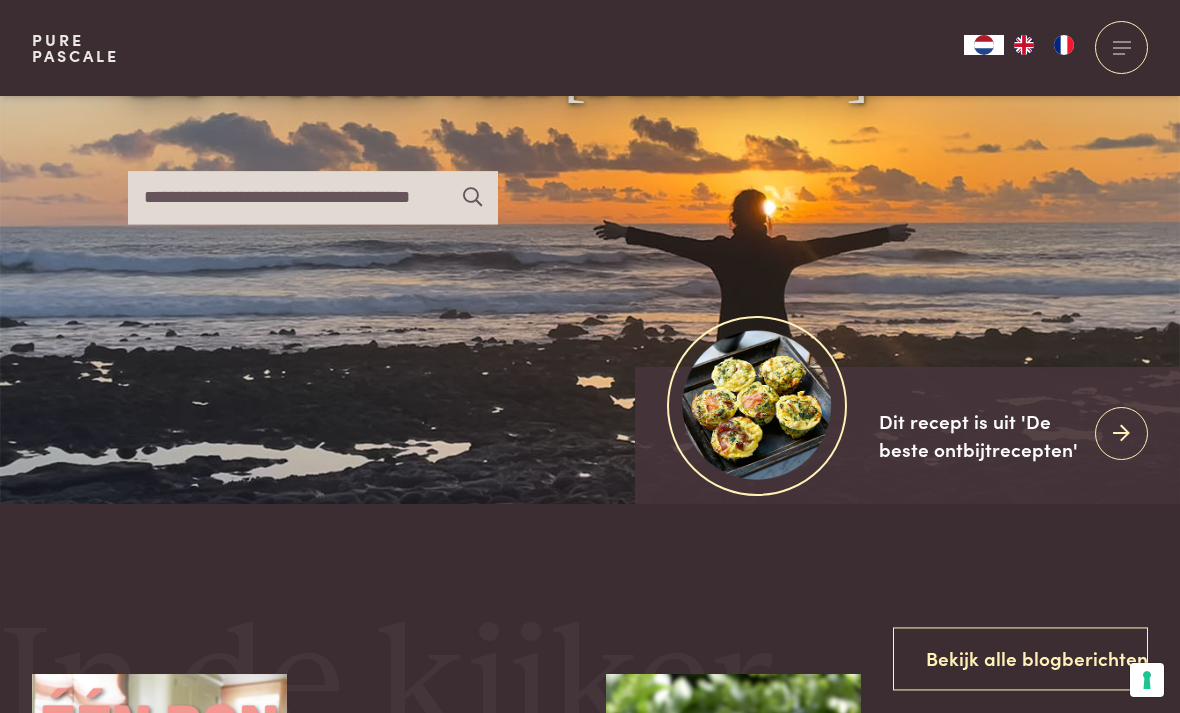 click at bounding box center (1121, 433) 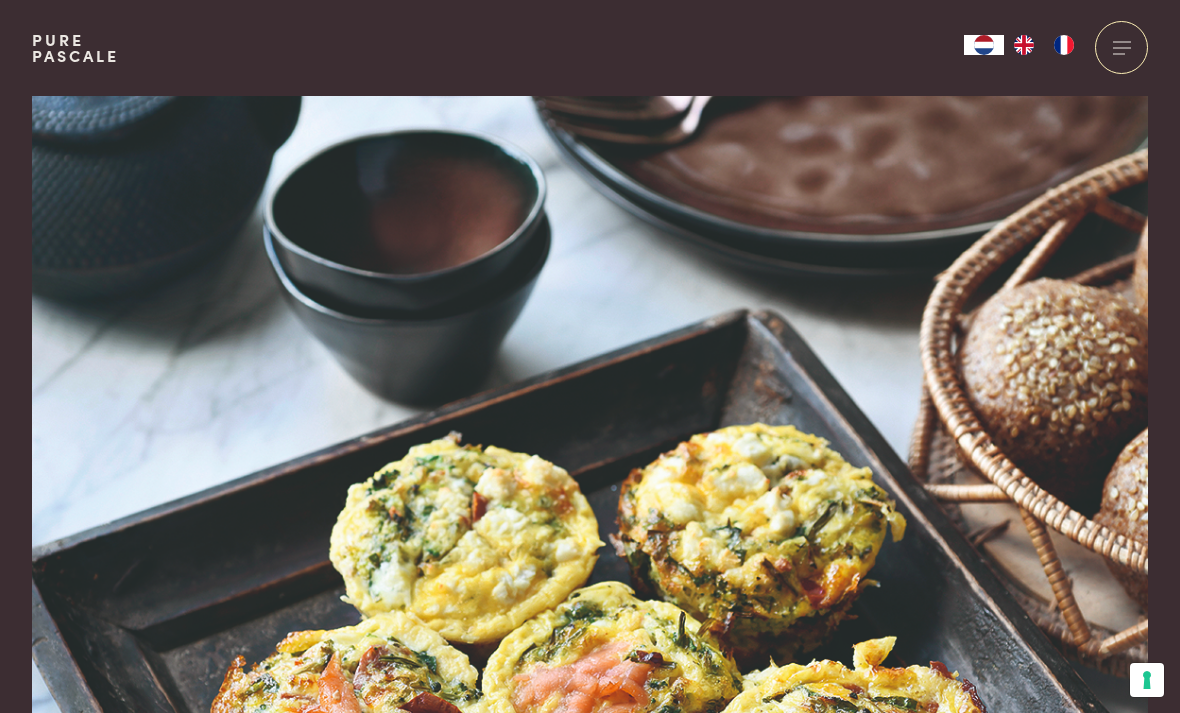 scroll, scrollTop: 0, scrollLeft: 0, axis: both 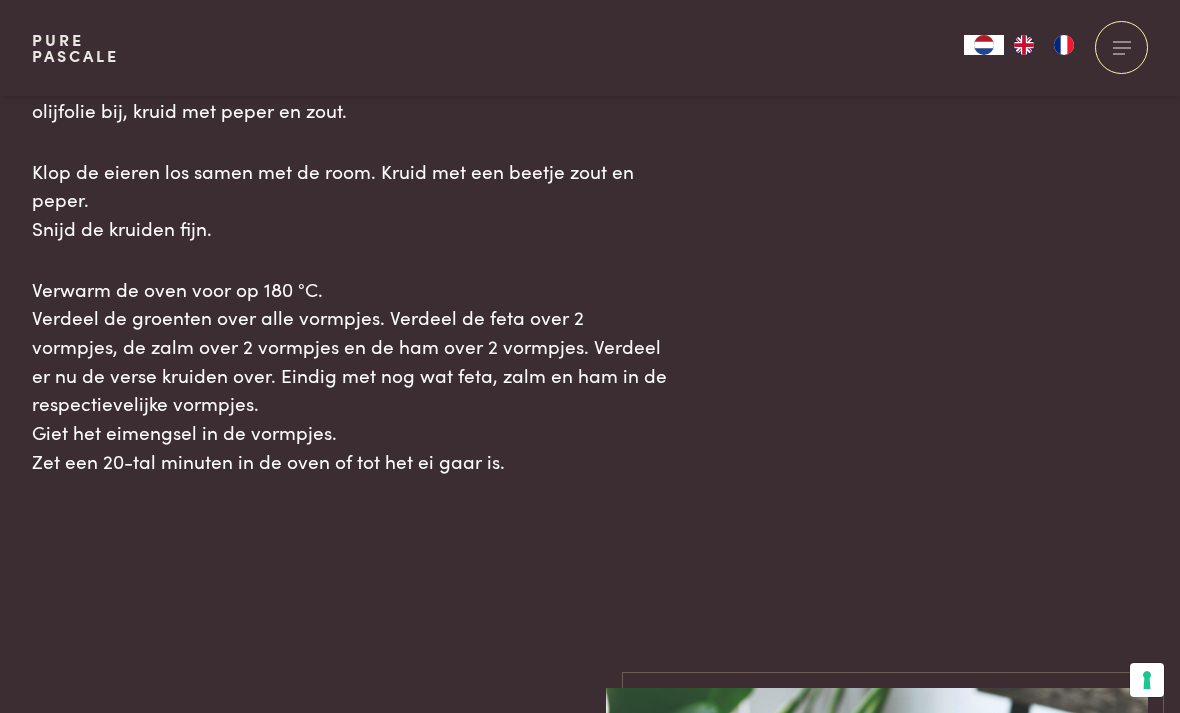 click at bounding box center [1121, 47] 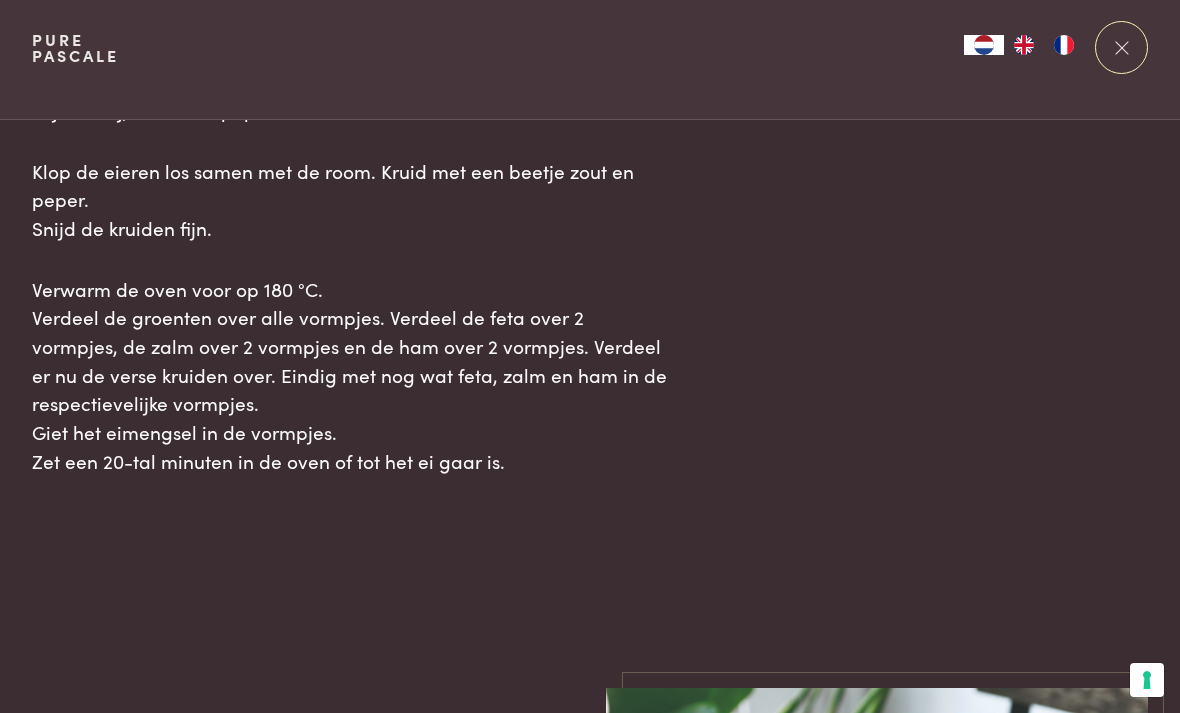 scroll, scrollTop: 0, scrollLeft: 0, axis: both 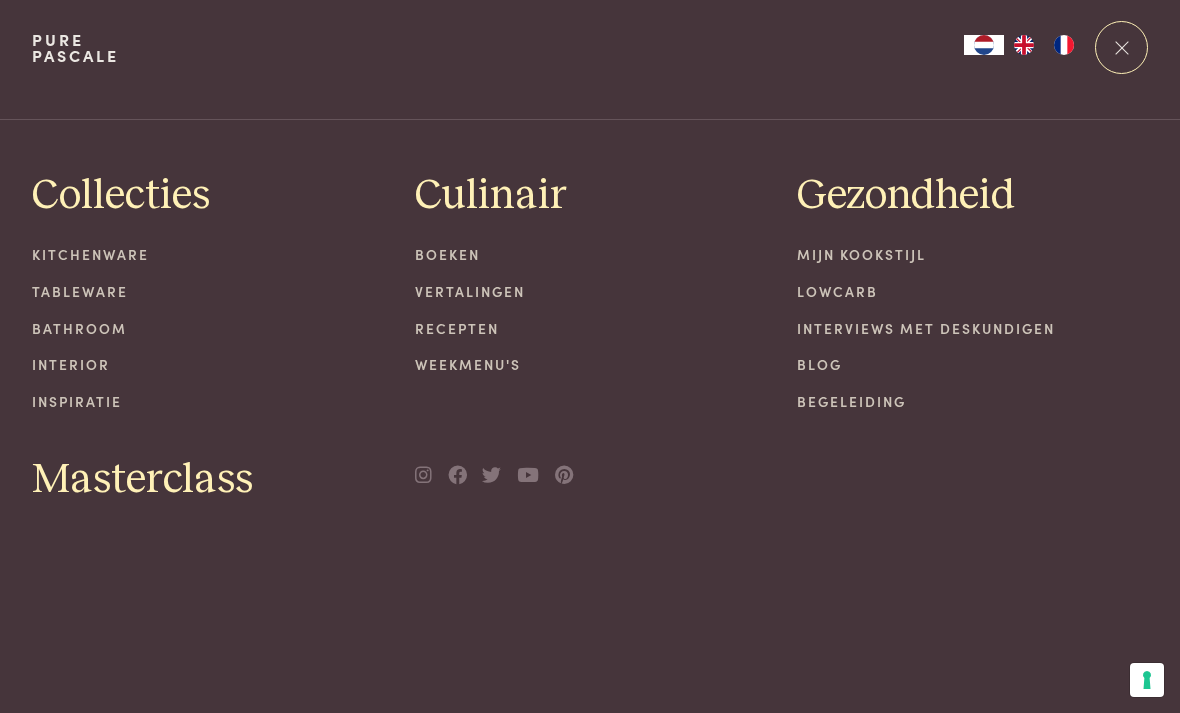 click at bounding box center [1121, 47] 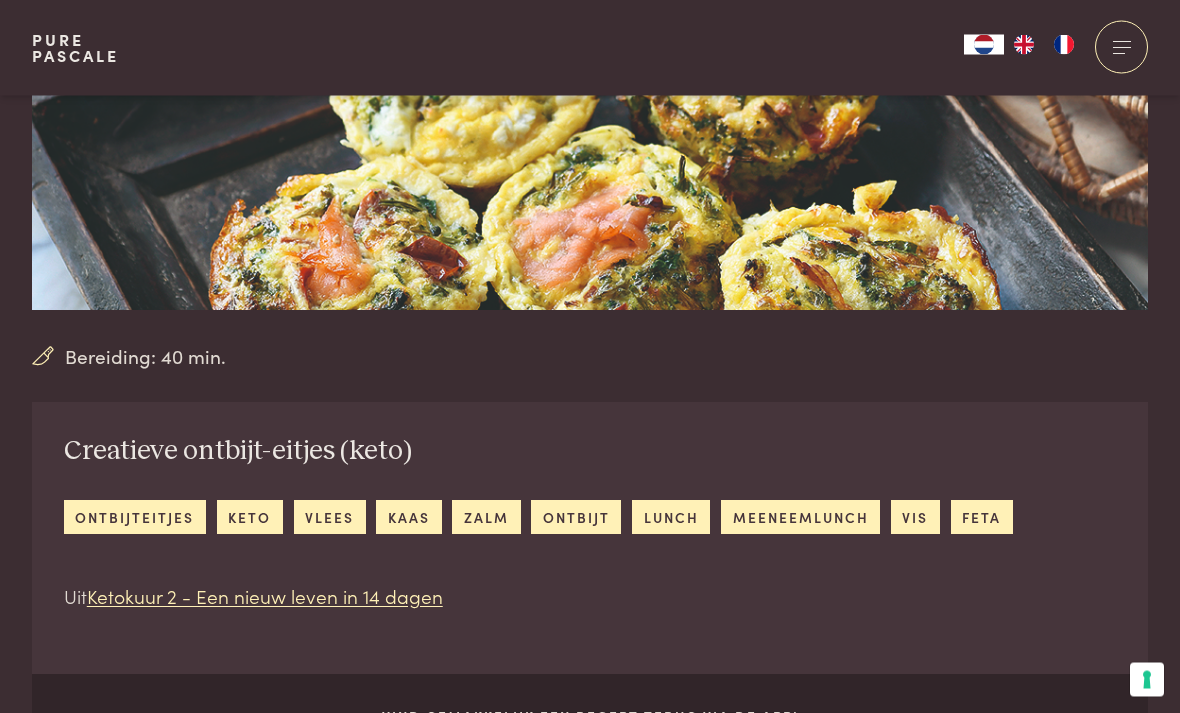 scroll, scrollTop: 456, scrollLeft: 0, axis: vertical 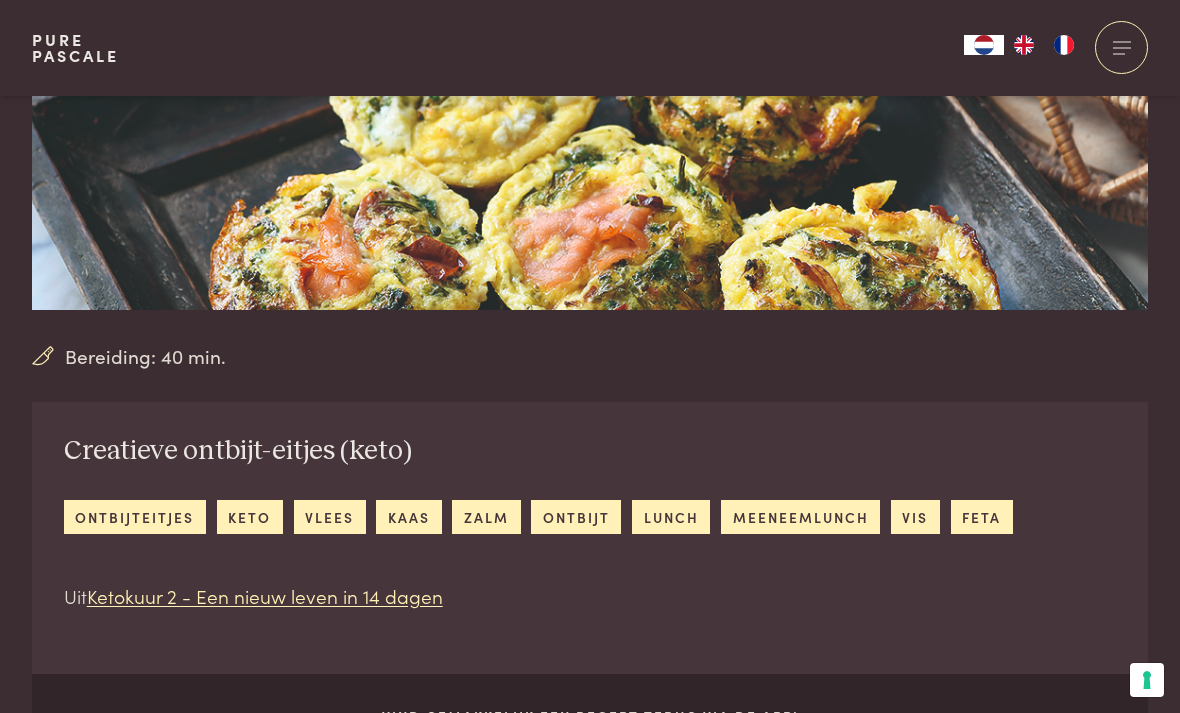 click on "ontbijteitjes" at bounding box center (135, 516) 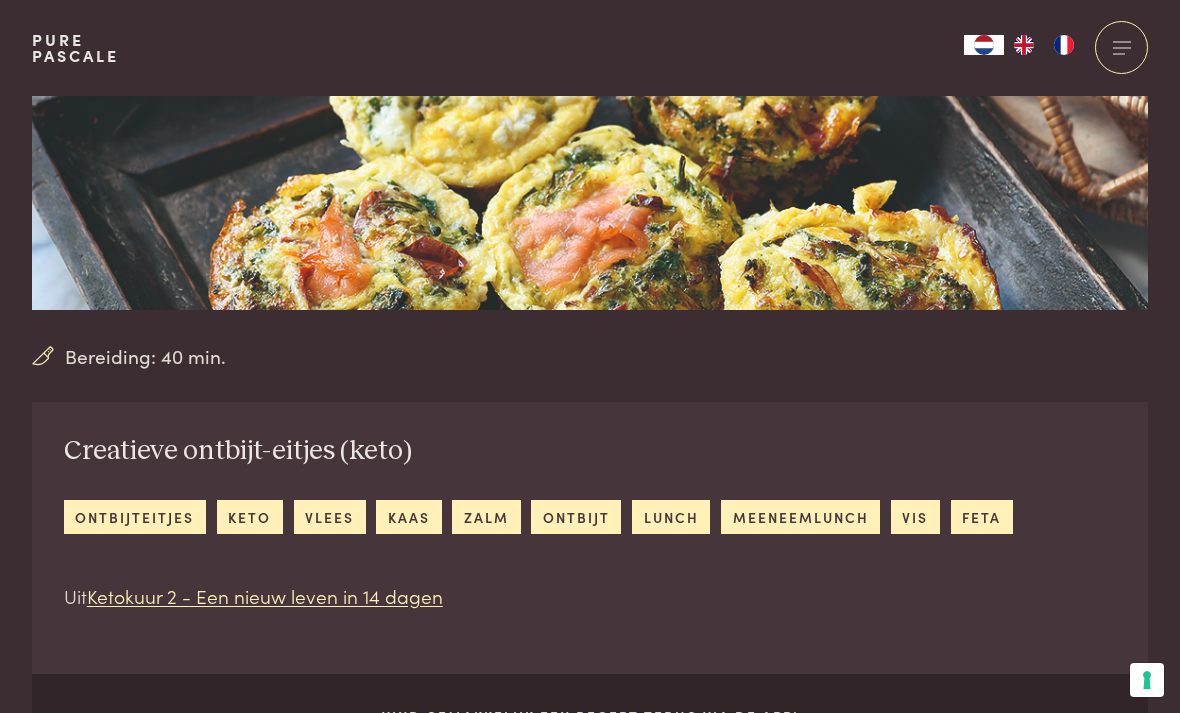 scroll, scrollTop: 520, scrollLeft: 0, axis: vertical 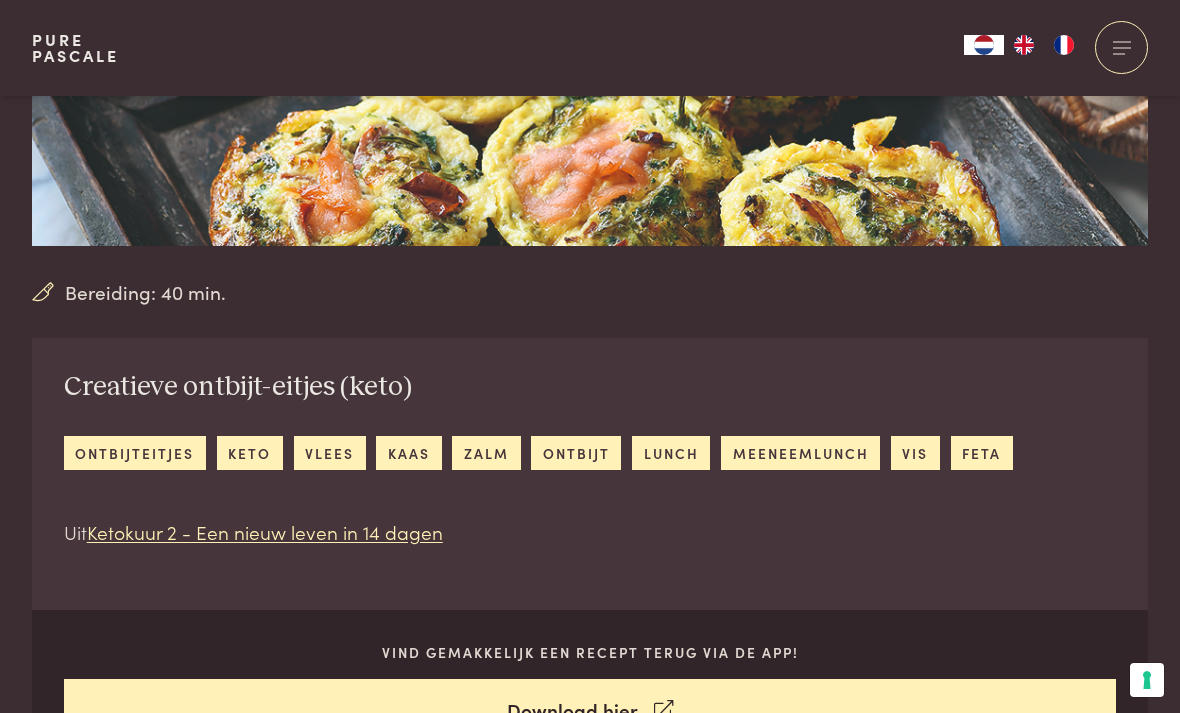 click on "meeneemlunch" at bounding box center (800, 452) 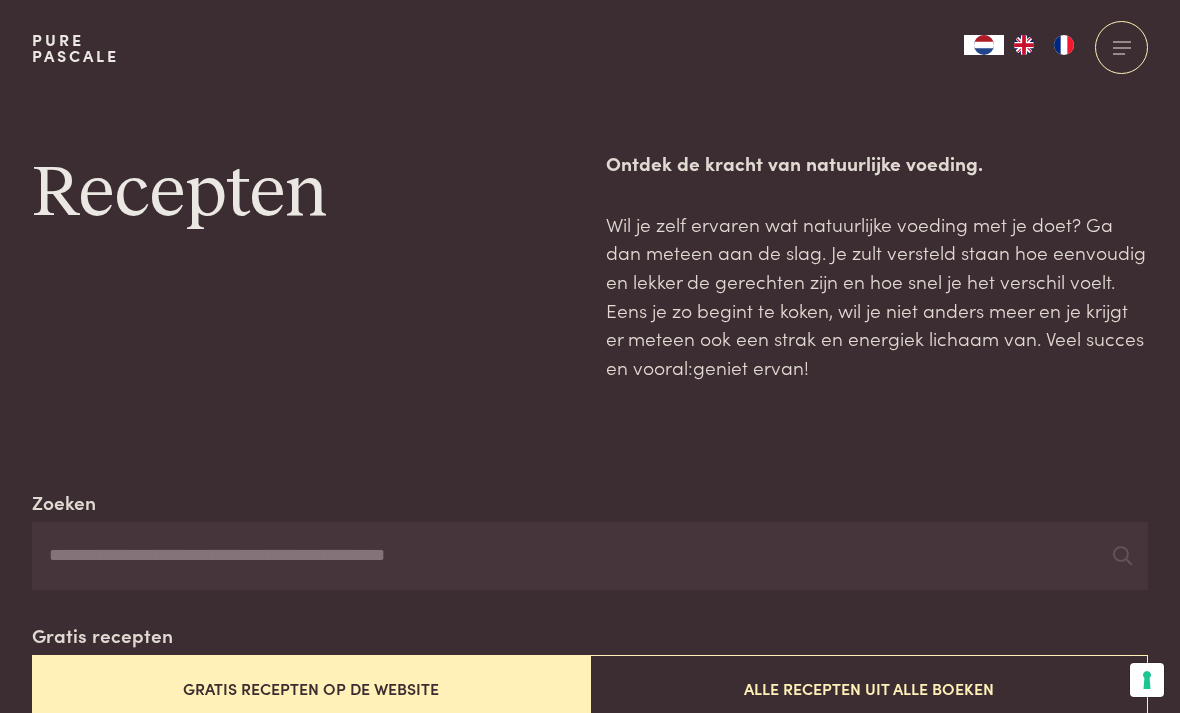 scroll, scrollTop: 0, scrollLeft: 0, axis: both 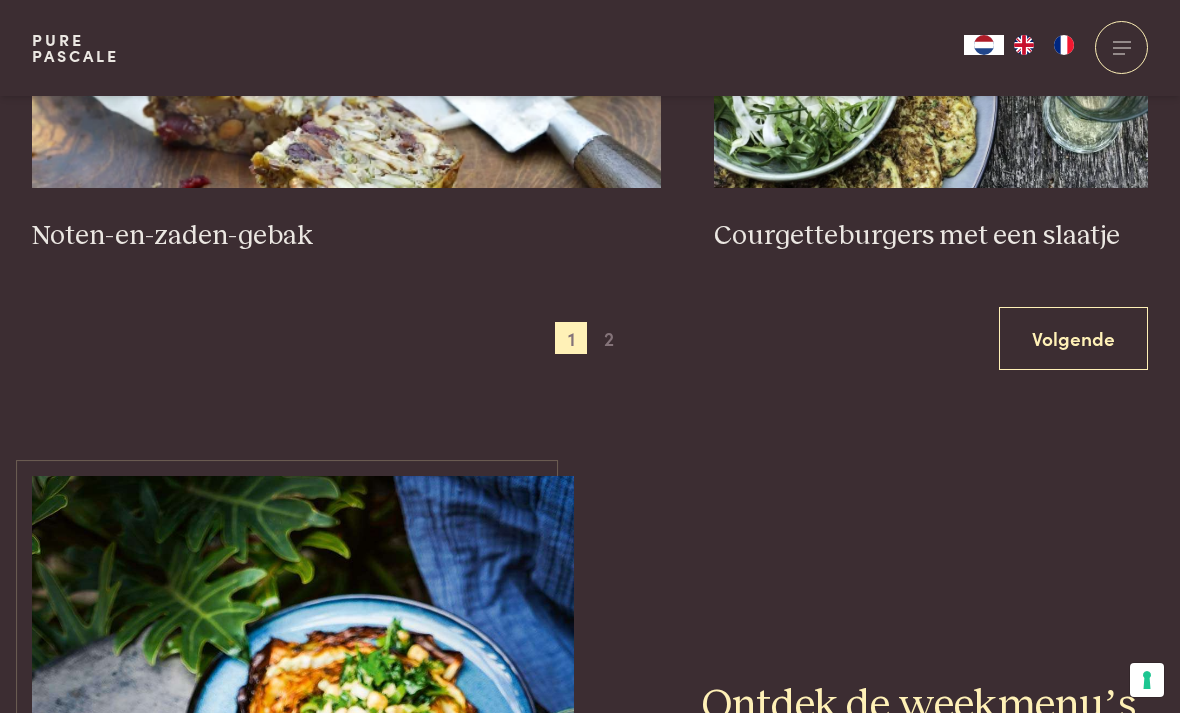 click on "2" at bounding box center [609, 338] 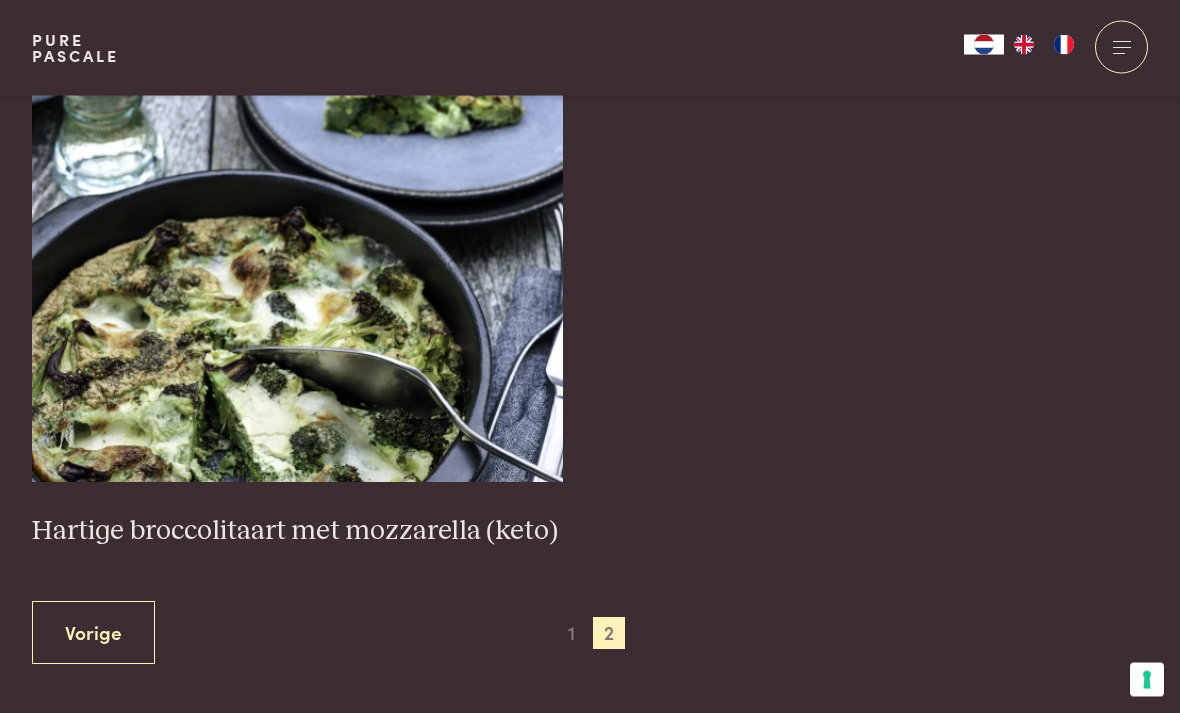 scroll, scrollTop: 799, scrollLeft: 0, axis: vertical 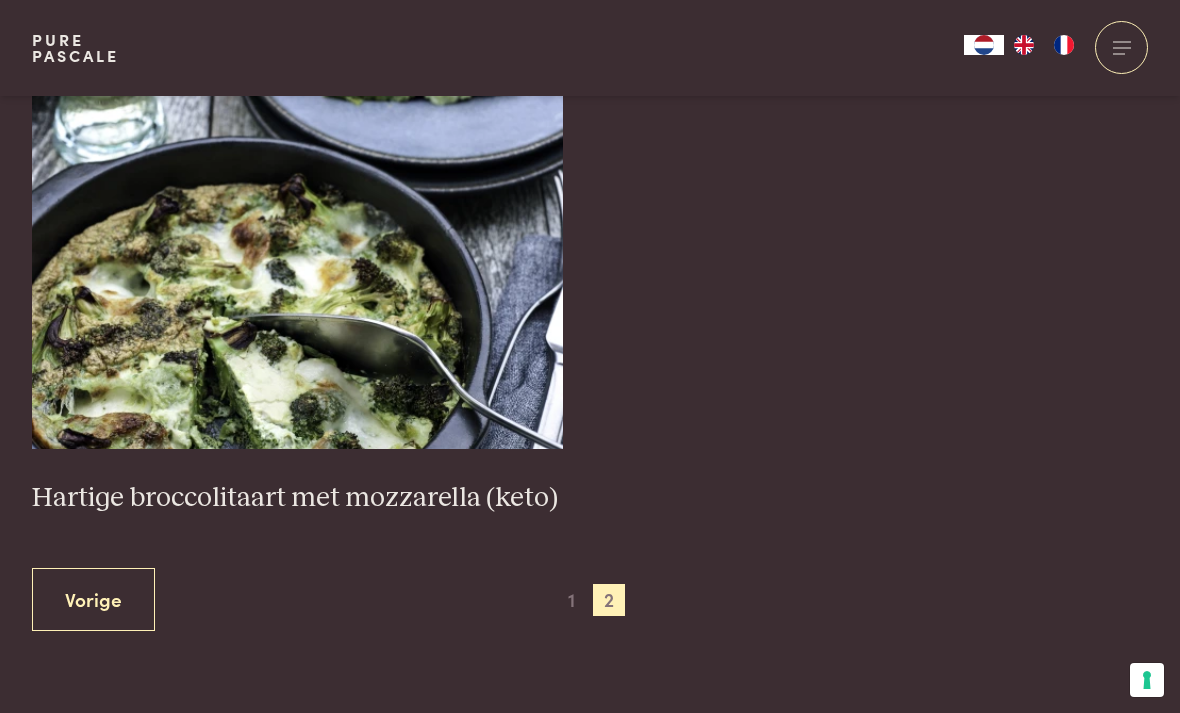 click on "Hartige broccolitaart met mozzarella (keto)" at bounding box center (298, 498) 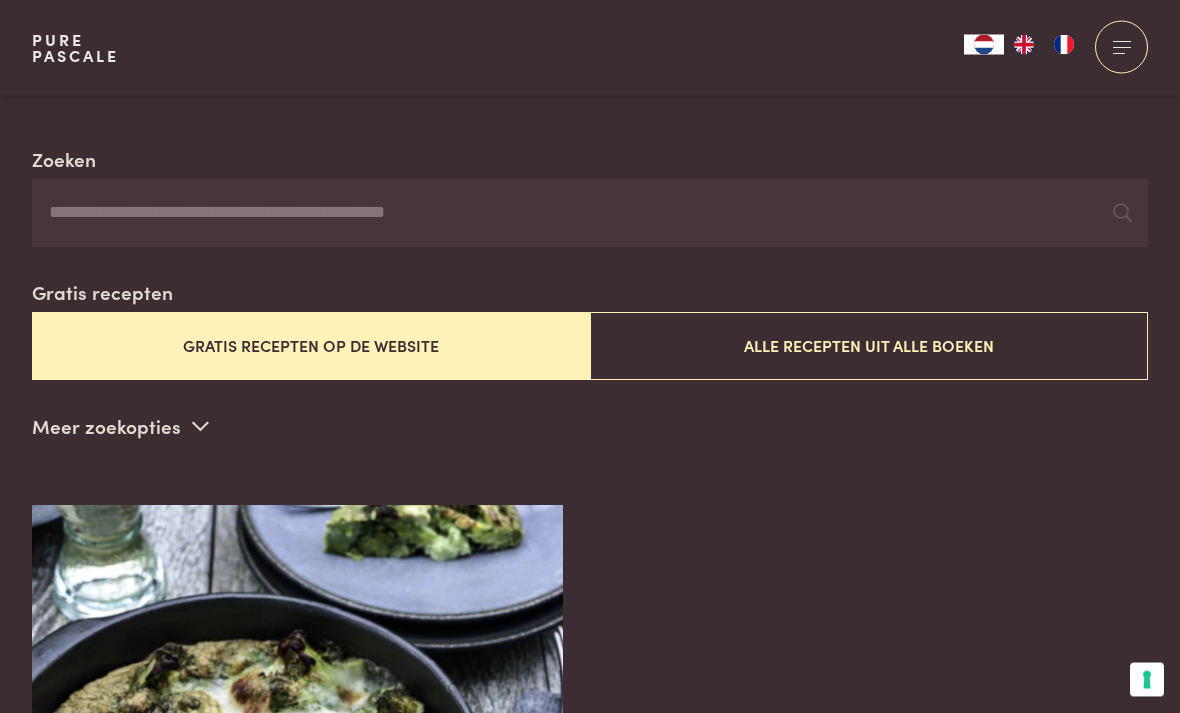 scroll, scrollTop: 346, scrollLeft: 0, axis: vertical 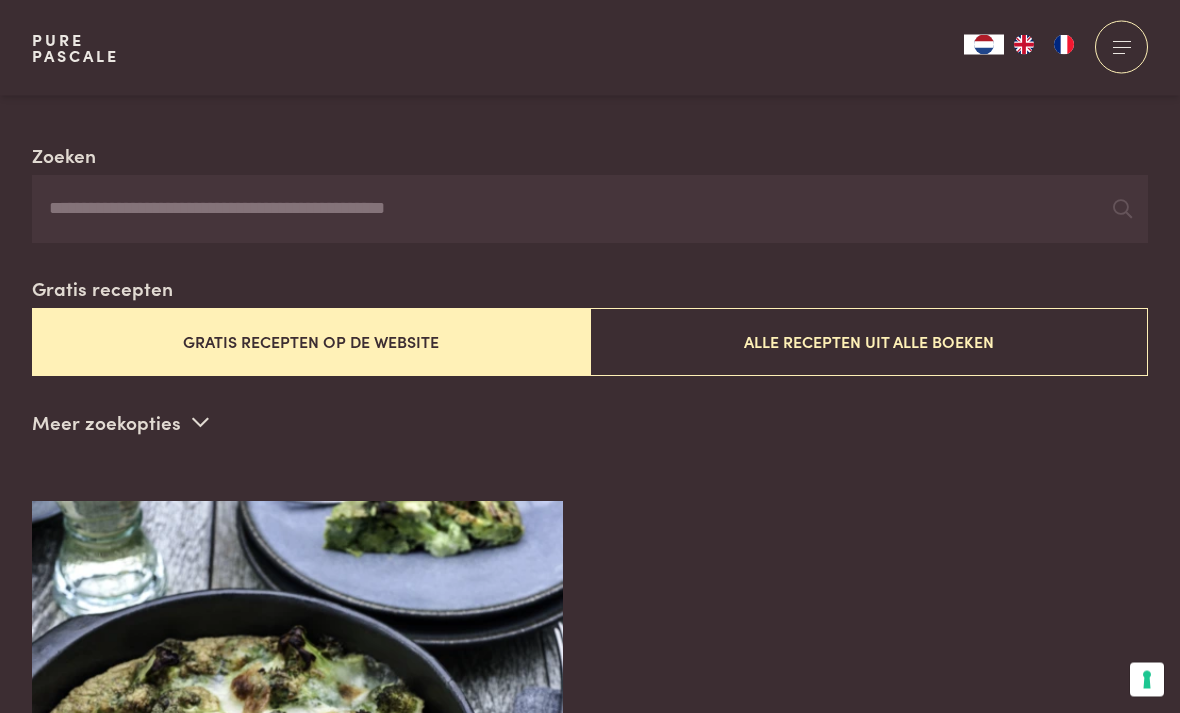 click on "Alle recepten uit alle boeken" at bounding box center (869, 342) 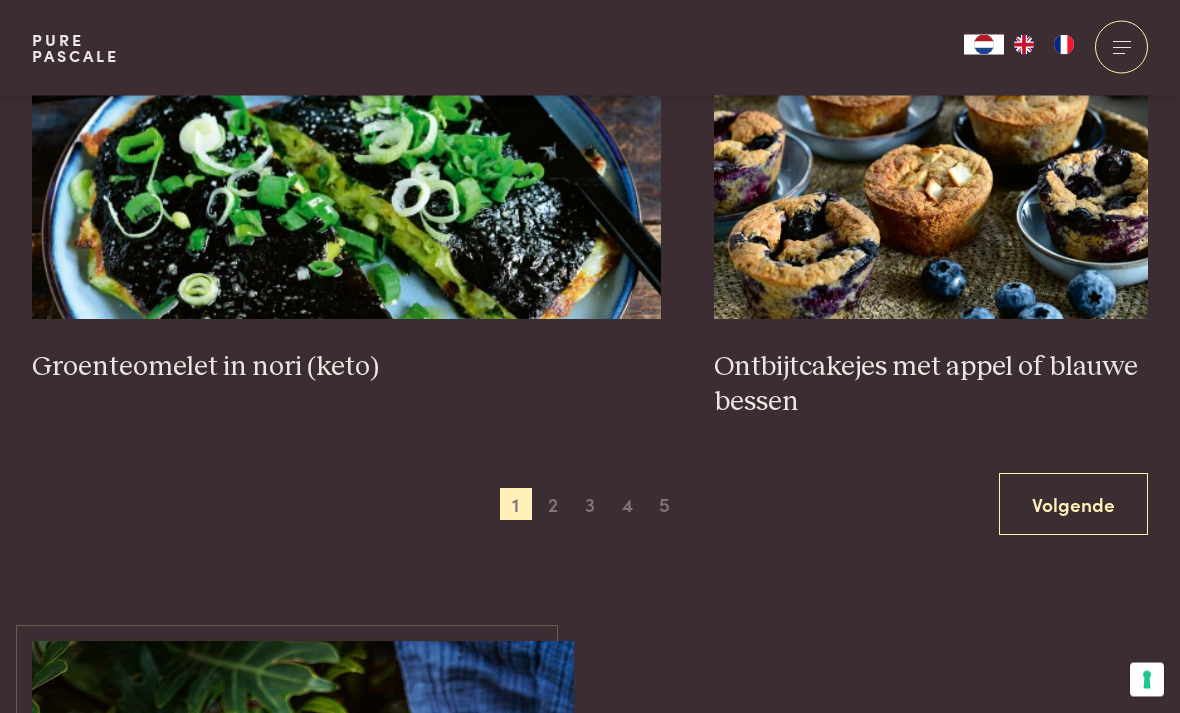 scroll, scrollTop: 3584, scrollLeft: 0, axis: vertical 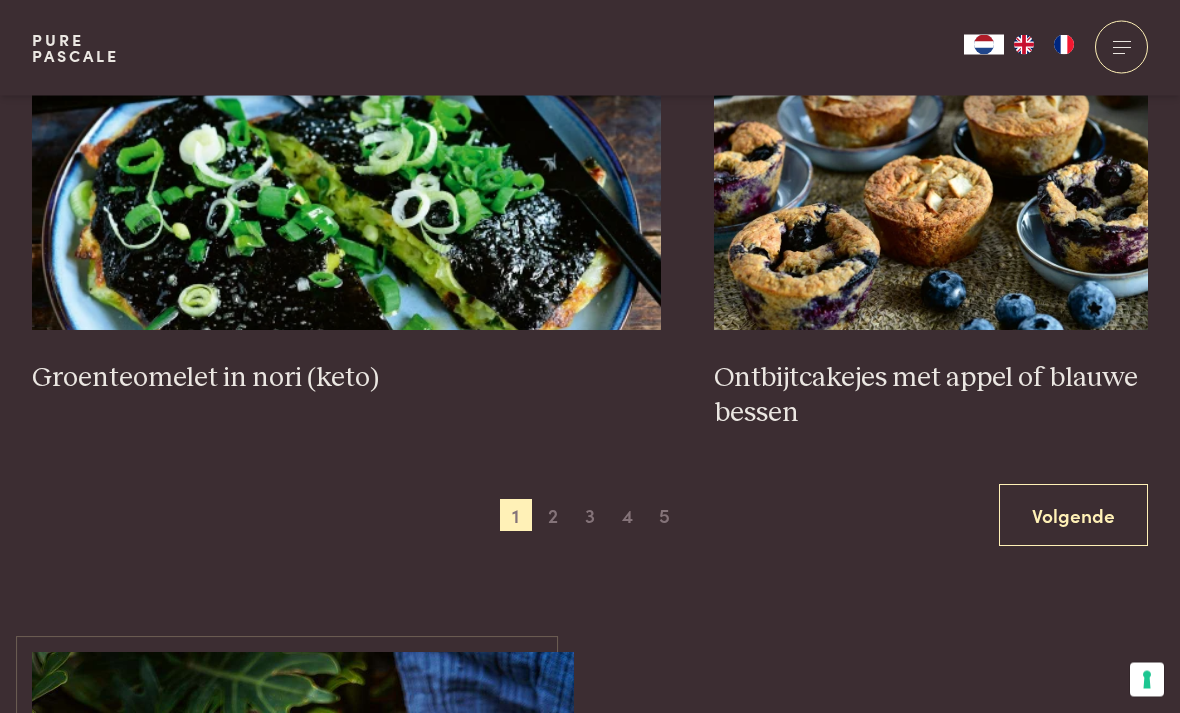 click on "2" at bounding box center [553, 516] 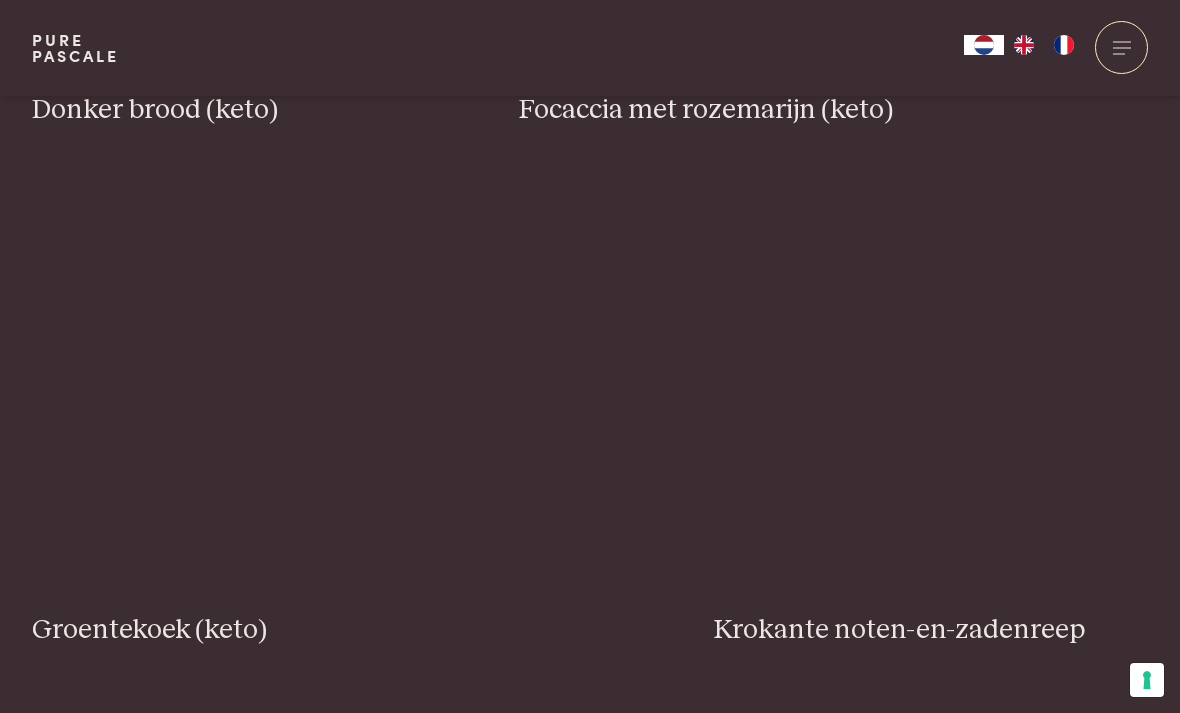 scroll, scrollTop: 1704, scrollLeft: 0, axis: vertical 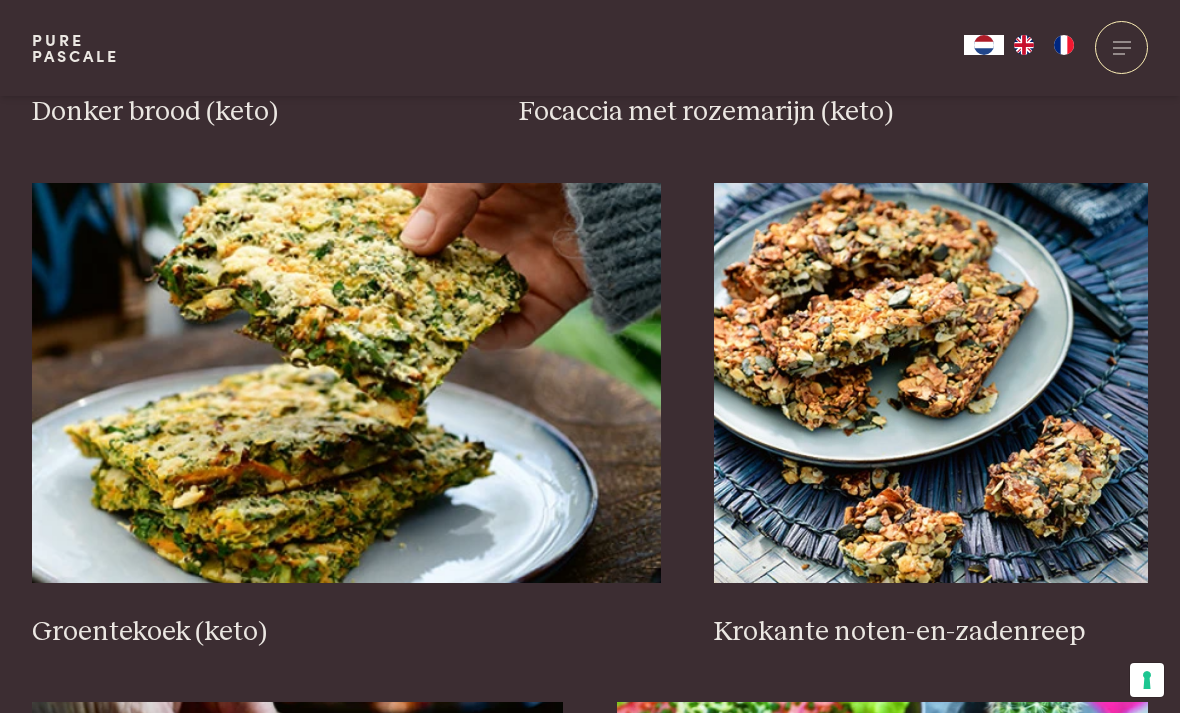 click at bounding box center (346, 383) 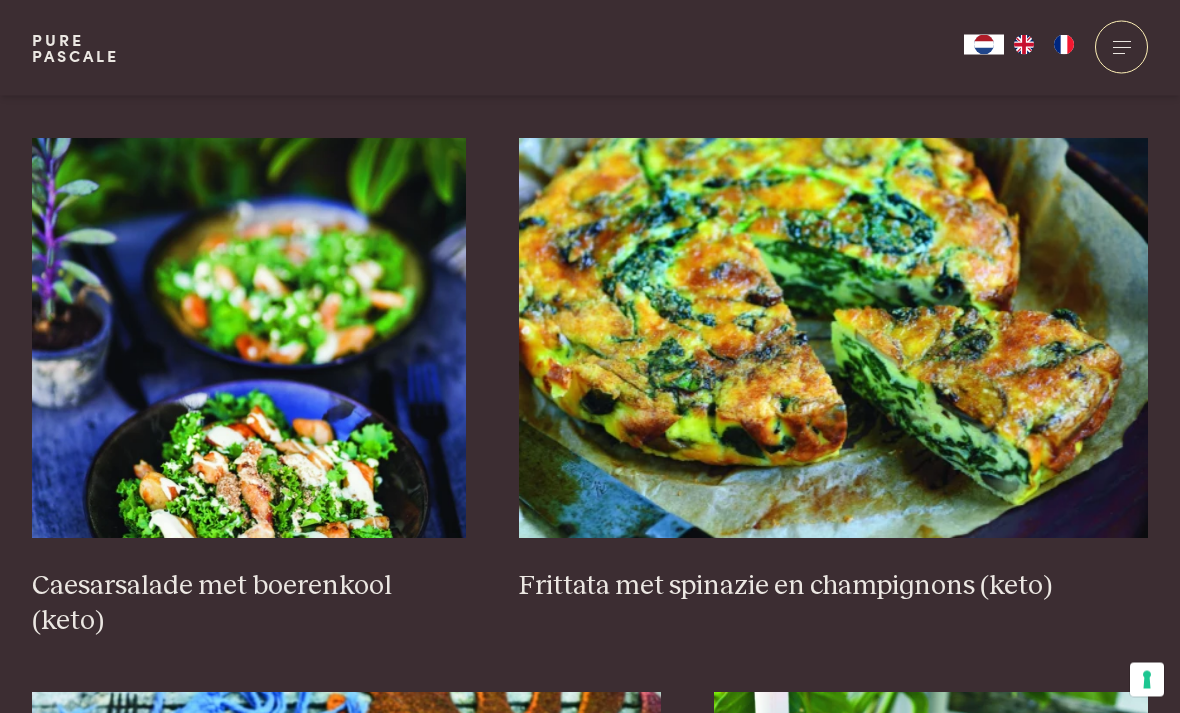 scroll, scrollTop: 2823, scrollLeft: 0, axis: vertical 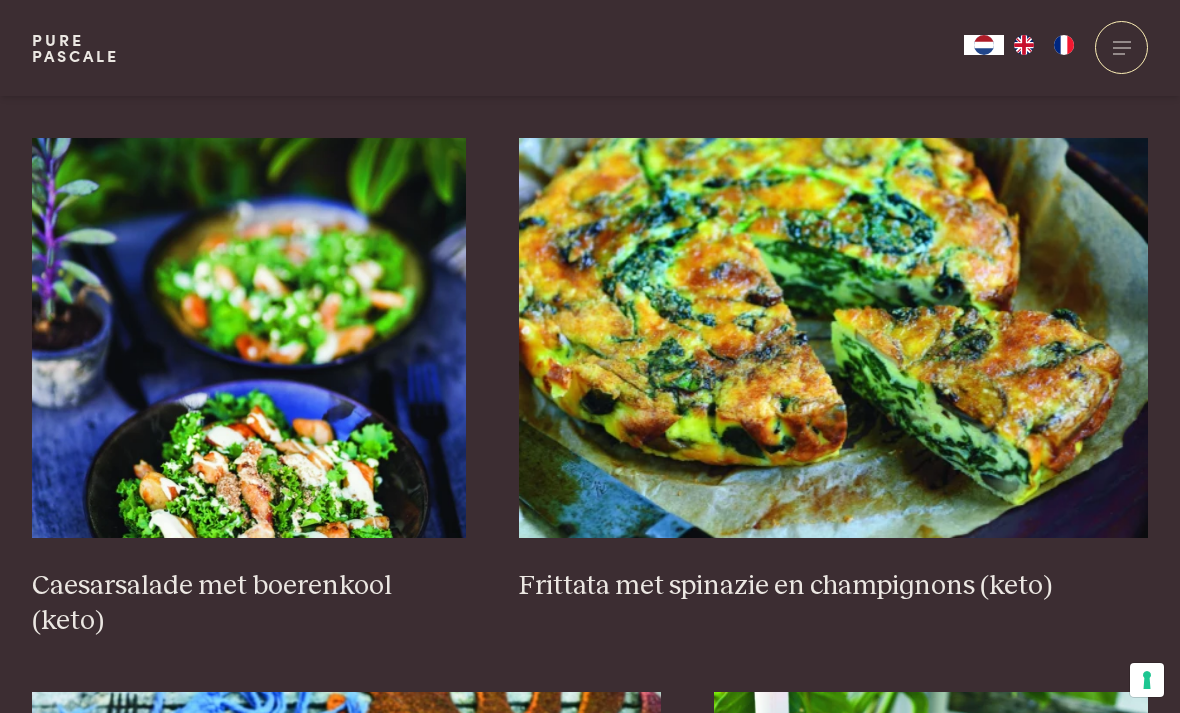 click at bounding box center (833, 338) 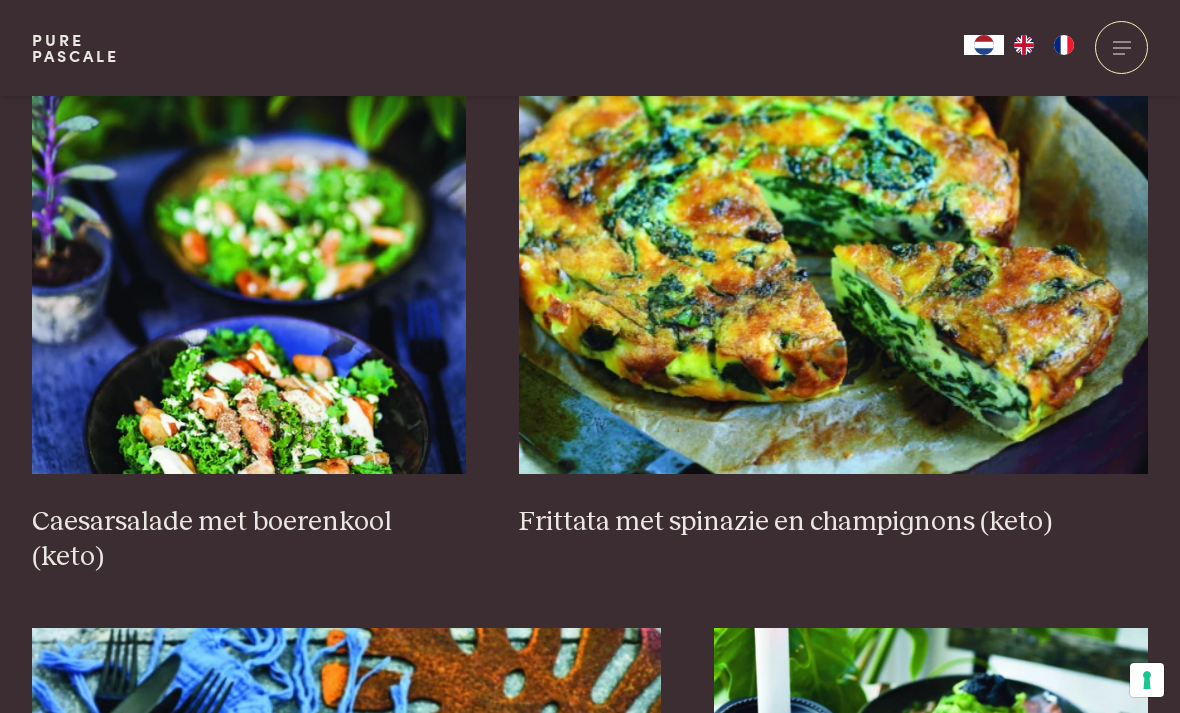 click at bounding box center [833, 274] 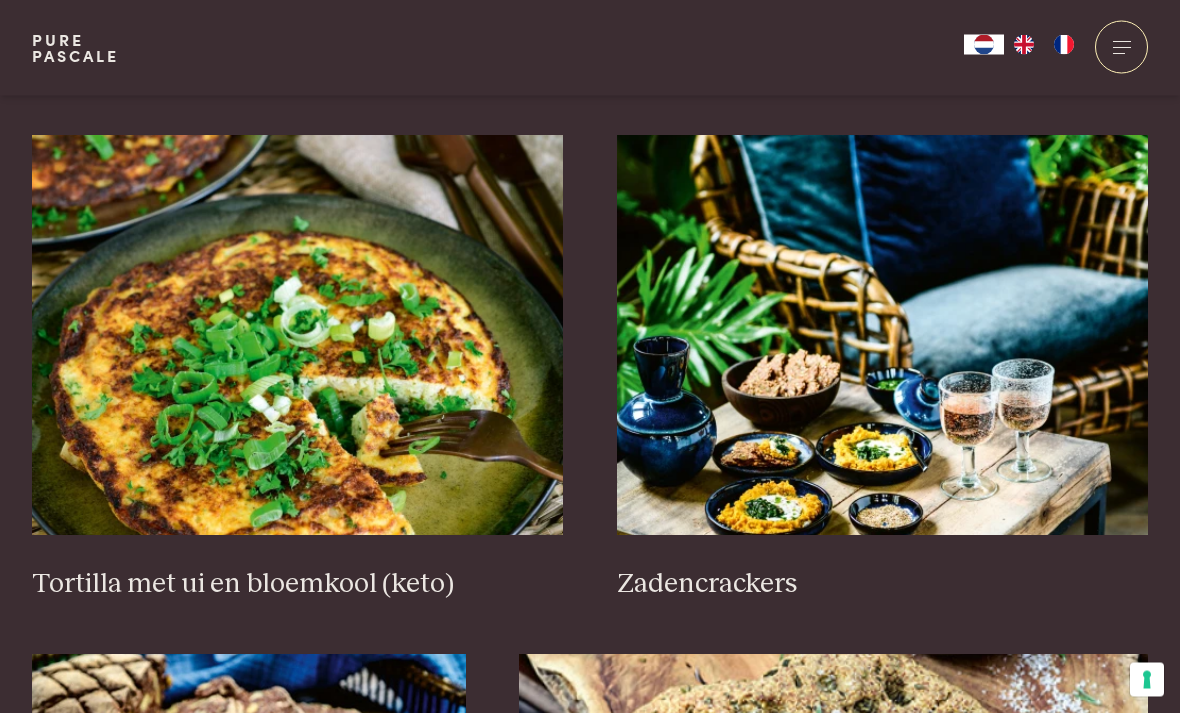 scroll, scrollTop: 713, scrollLeft: 0, axis: vertical 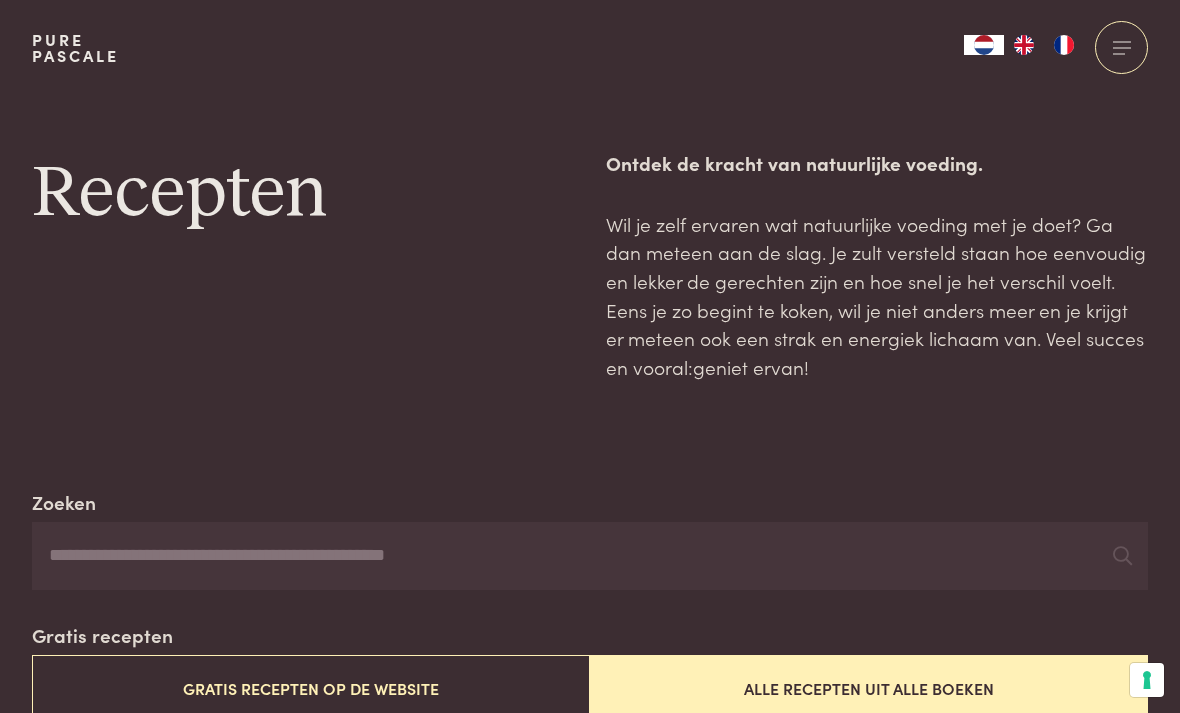 click on "Pure
Pascale
Collecties
Kitchenware   Tableware   Bathroom   Interior   Inspiratie   Alles van Collecties     Collecties
Culinair
Boeken   Vertalingen   Recepten   Weekmenu's   Alles van Culinair     Culinair
Gezondheid
Mijn kookstijl   Lowcarb   Interviews met deskundigen   Blog   Begeleiding   Alles van Gezondheid     Gezondheid
Masterclass" at bounding box center [590, 48] 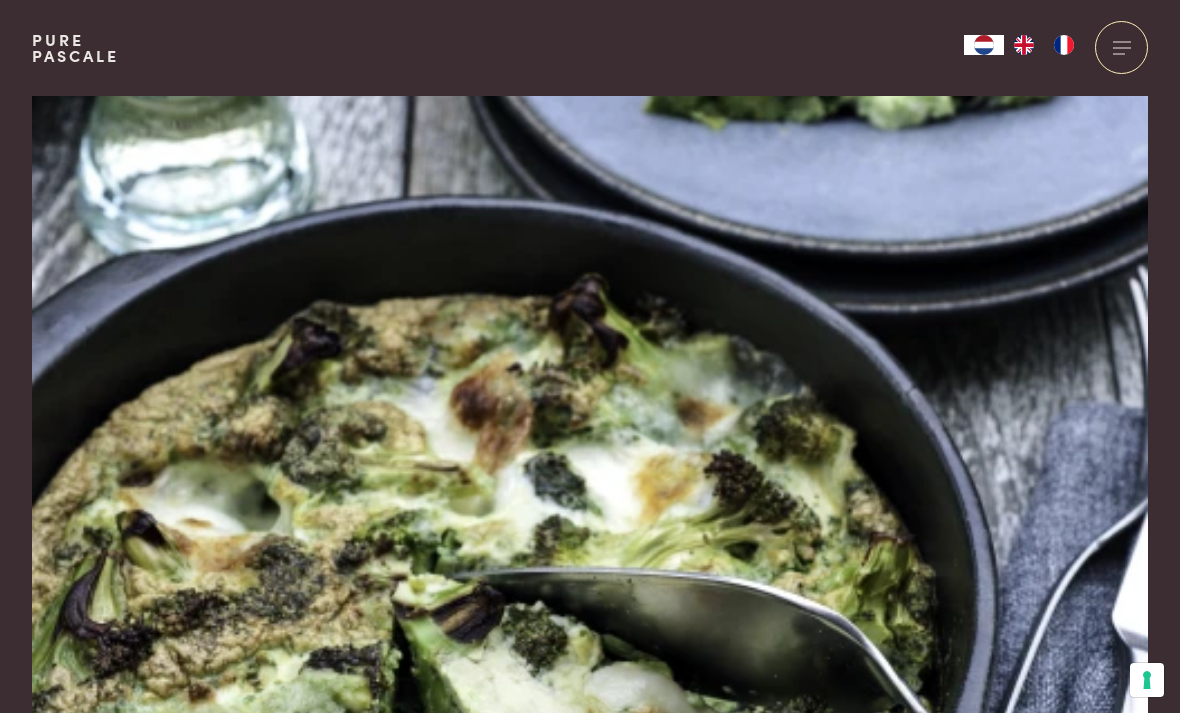 scroll, scrollTop: 142, scrollLeft: 0, axis: vertical 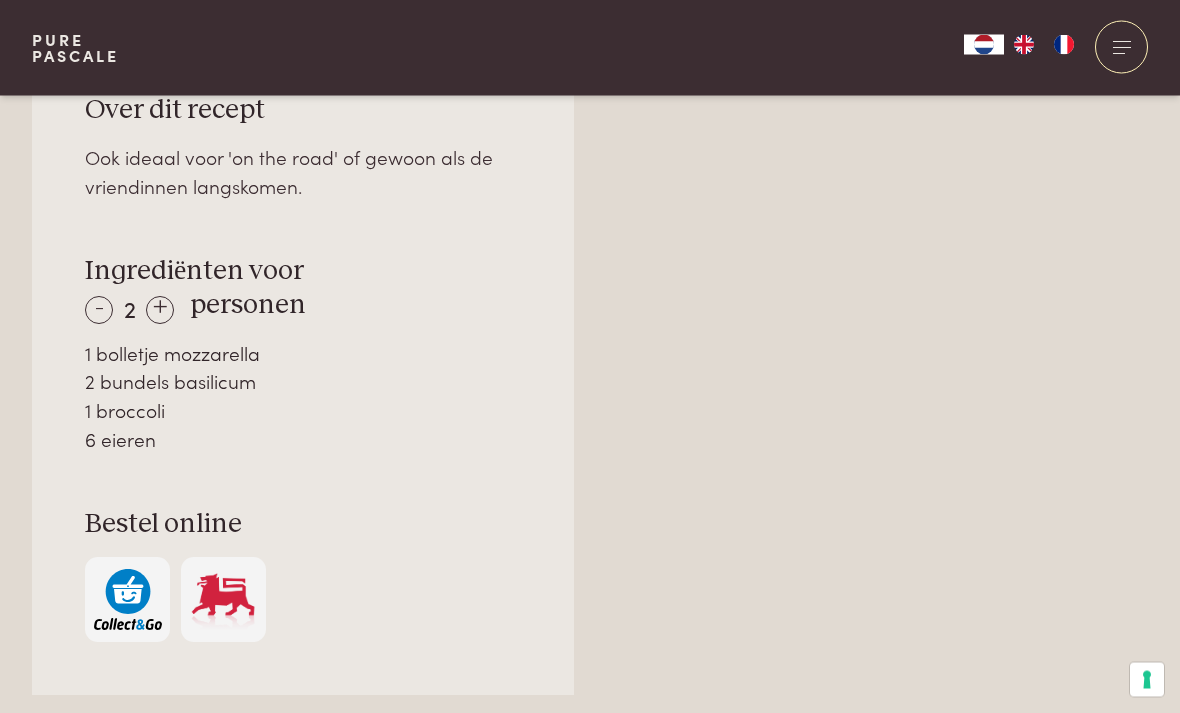 click on "-" at bounding box center (99, 311) 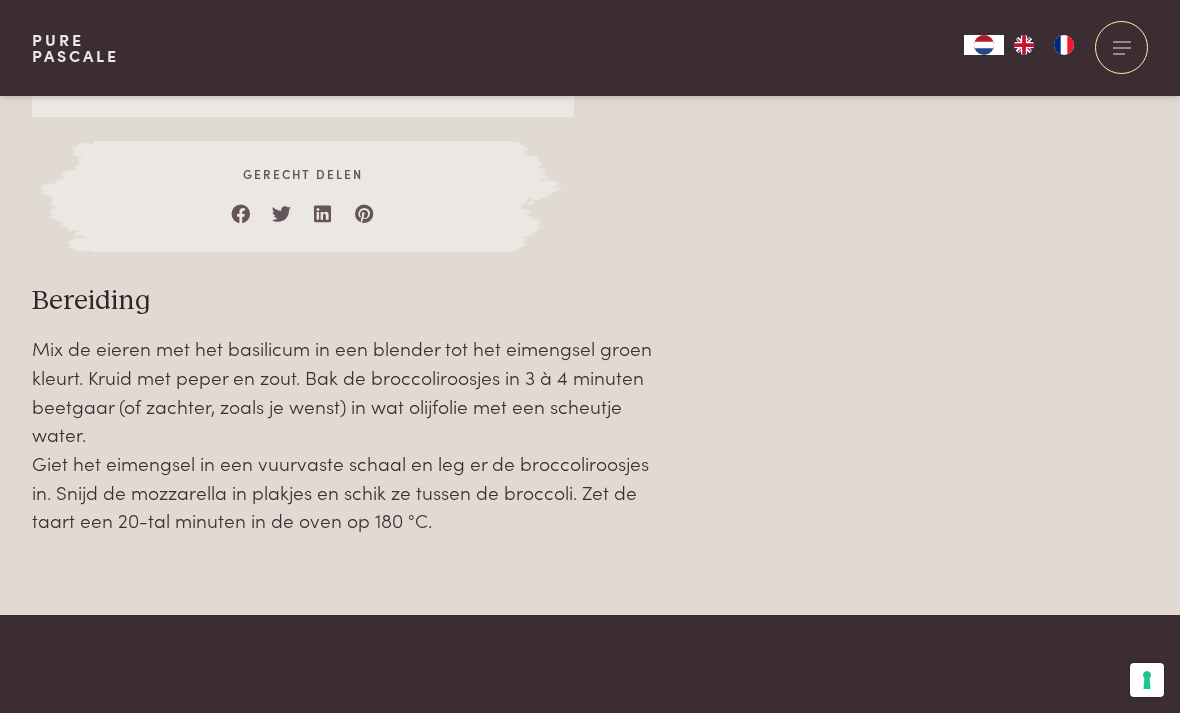 scroll, scrollTop: 1981, scrollLeft: 0, axis: vertical 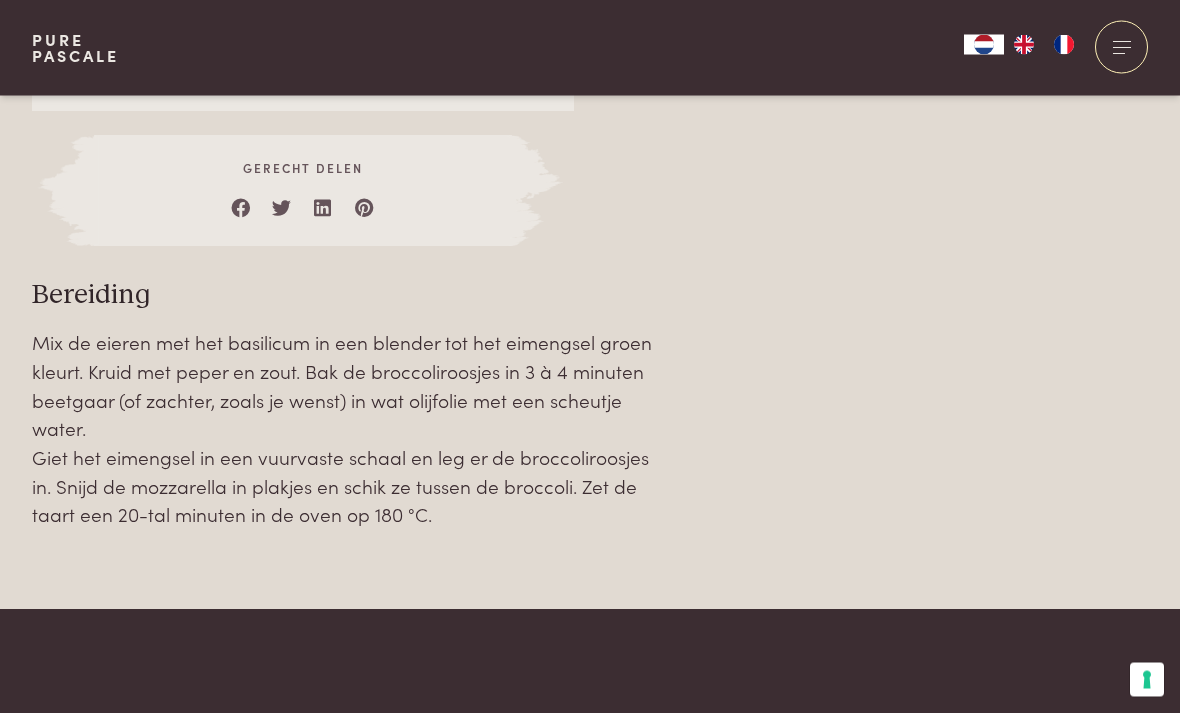 click on "Over dit recept   Ook ideaal voor 'on the road' of gewoon als de vriendinnen langskomen.
Ingrediënten voor
-
1
+
persoon
0,5 bolletje mozzarella
1 bundel basilicum
0,5 broccoli
3 eieren
Bestel online         Gerecht delen
Bereiding" at bounding box center (590, -7) 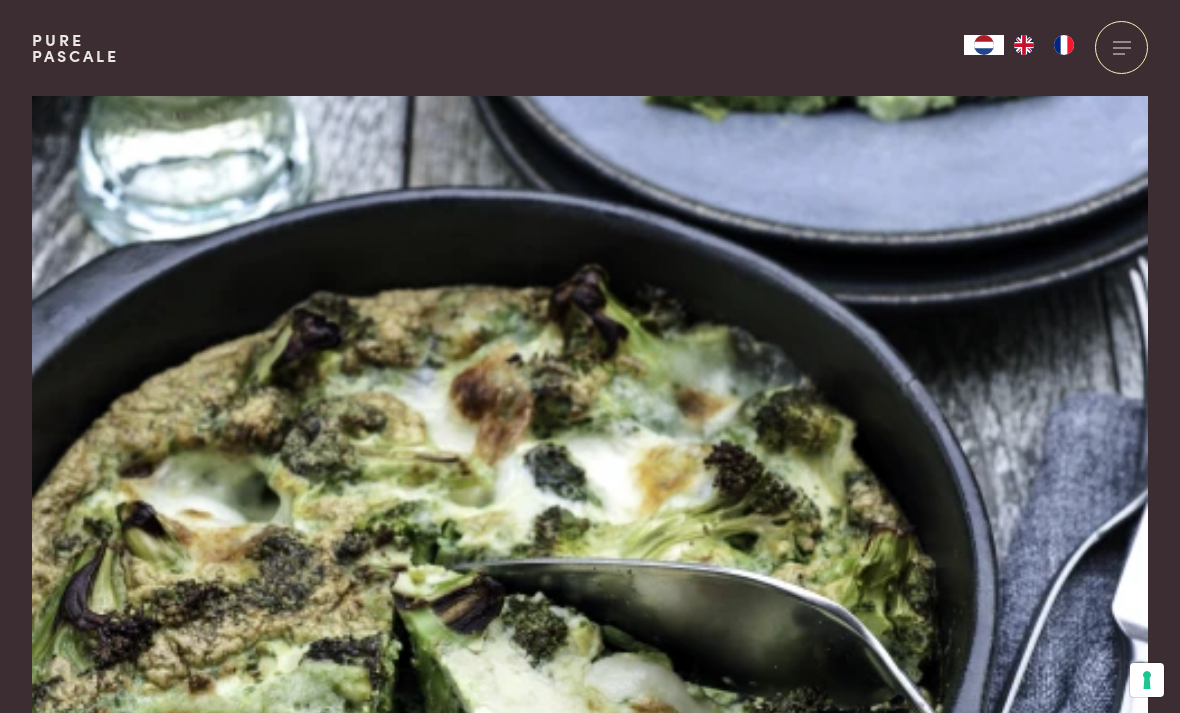 scroll, scrollTop: 0, scrollLeft: 0, axis: both 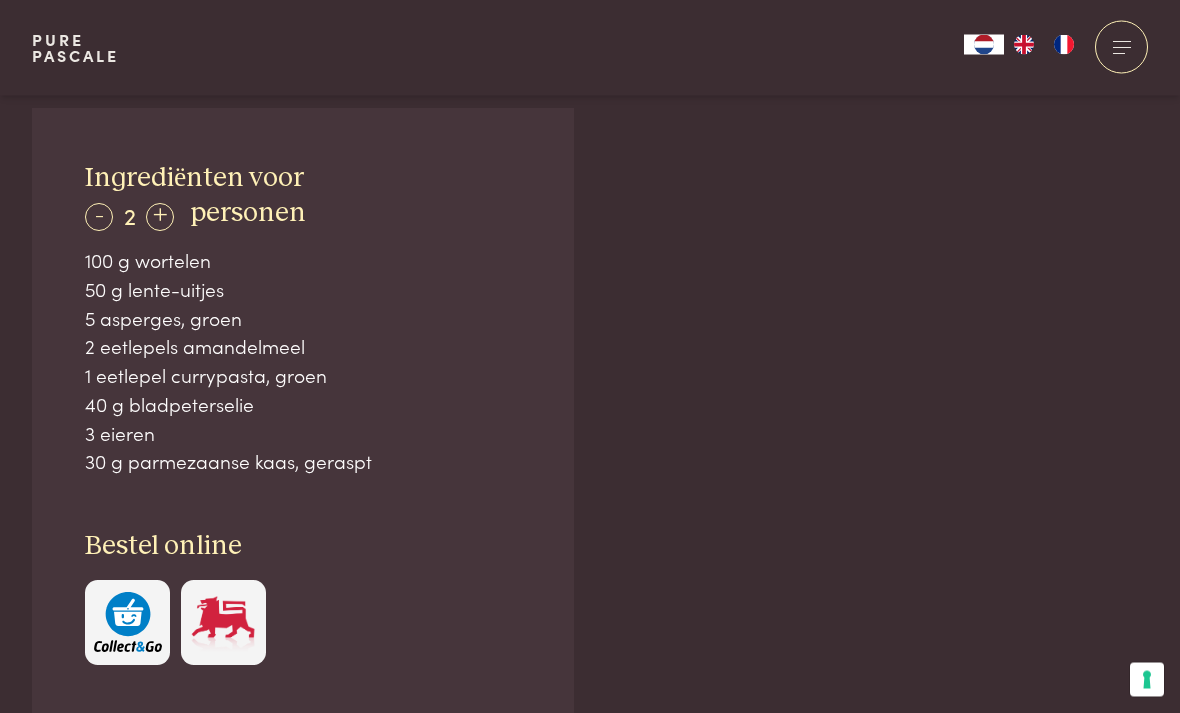 click on "-" at bounding box center (99, 218) 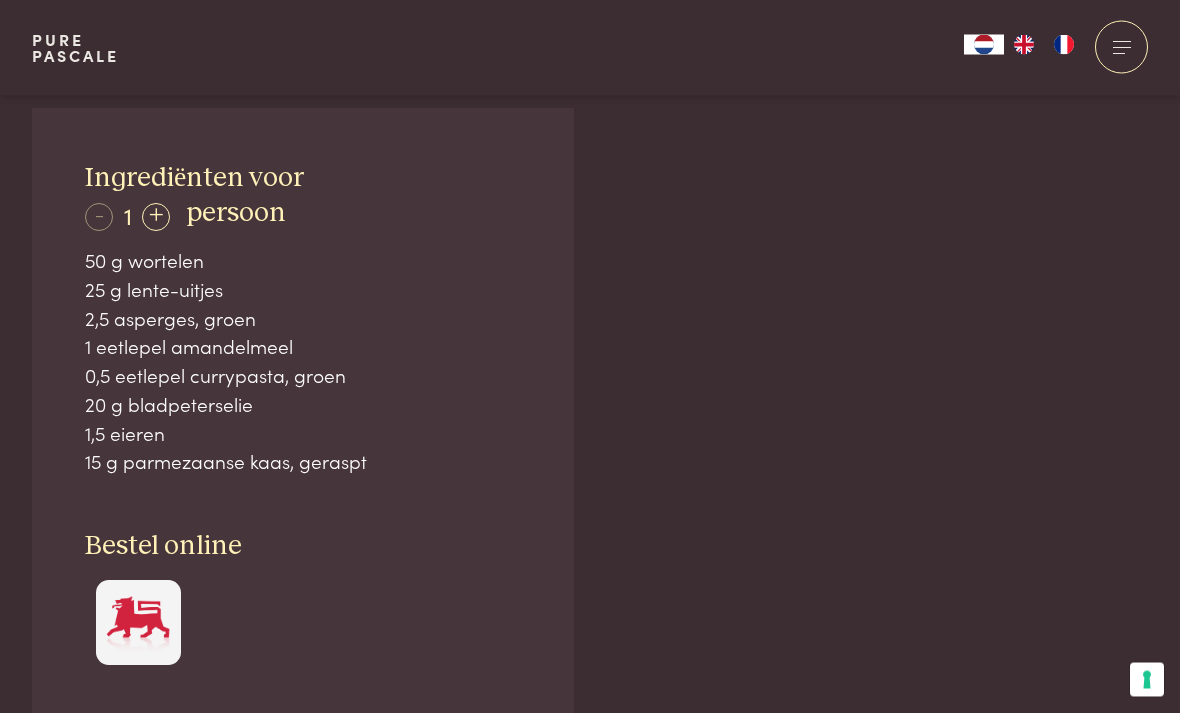 scroll, scrollTop: 1291, scrollLeft: 0, axis: vertical 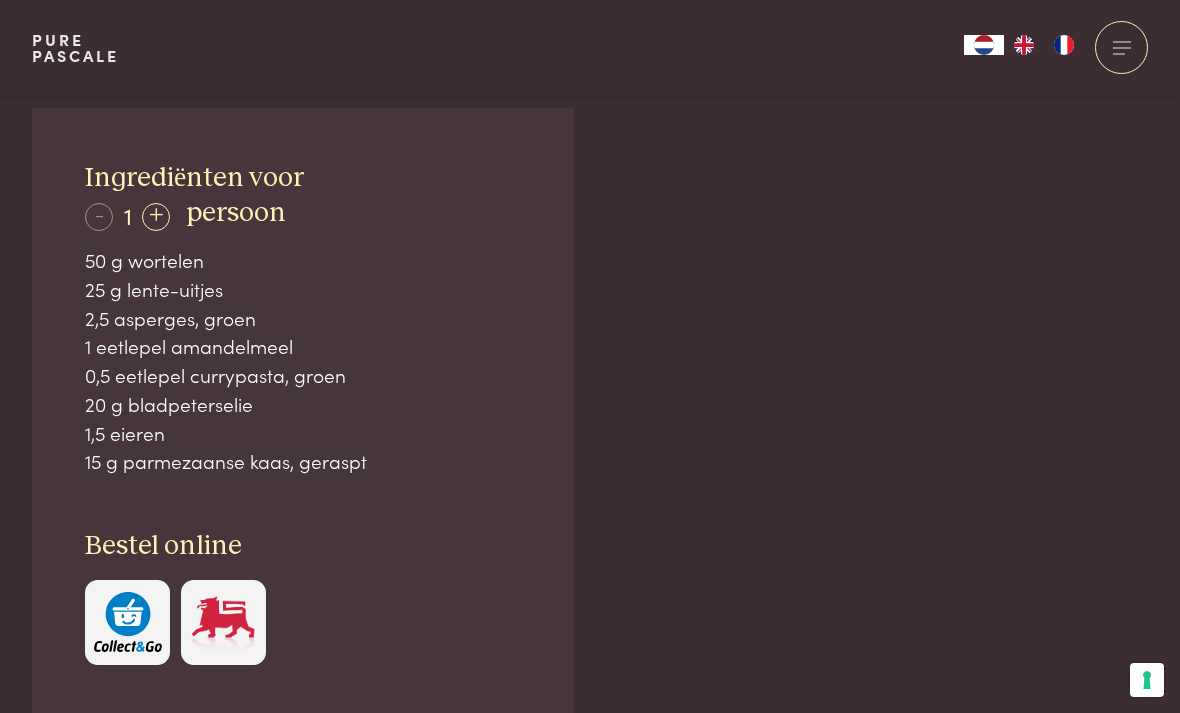 click on "+" at bounding box center (156, 217) 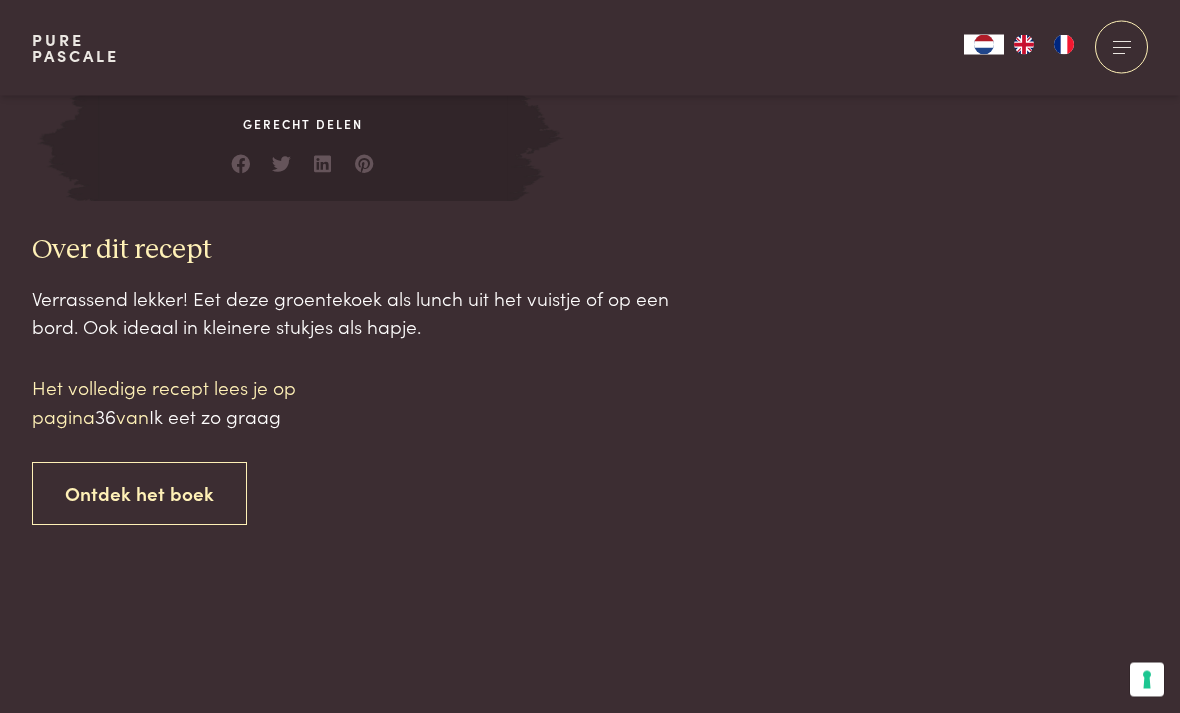 scroll, scrollTop: 1963, scrollLeft: 0, axis: vertical 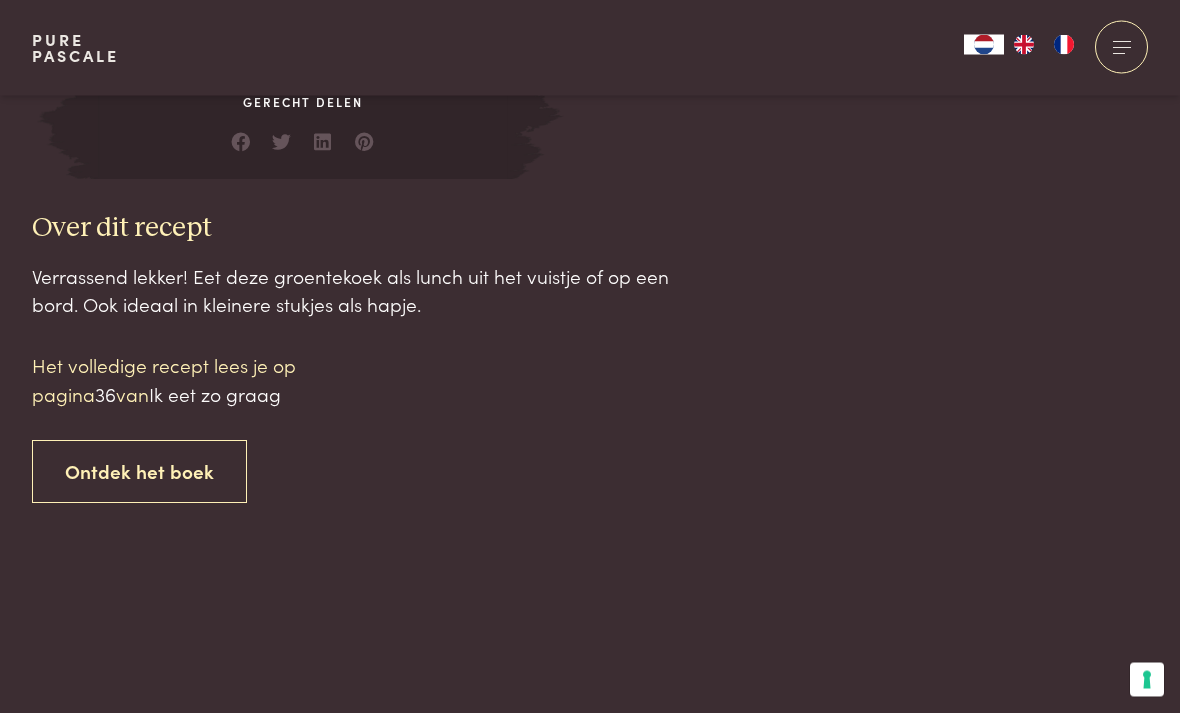 click on "Ontdek het boek" at bounding box center (139, 472) 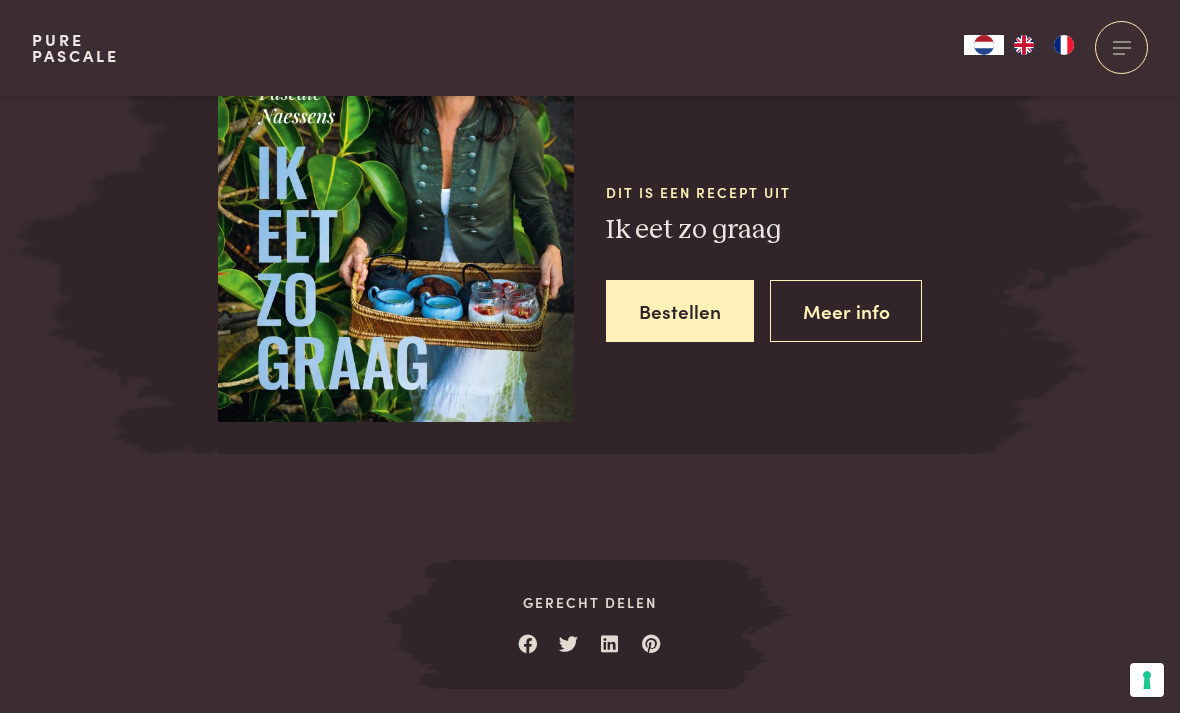 scroll, scrollTop: 2663, scrollLeft: 0, axis: vertical 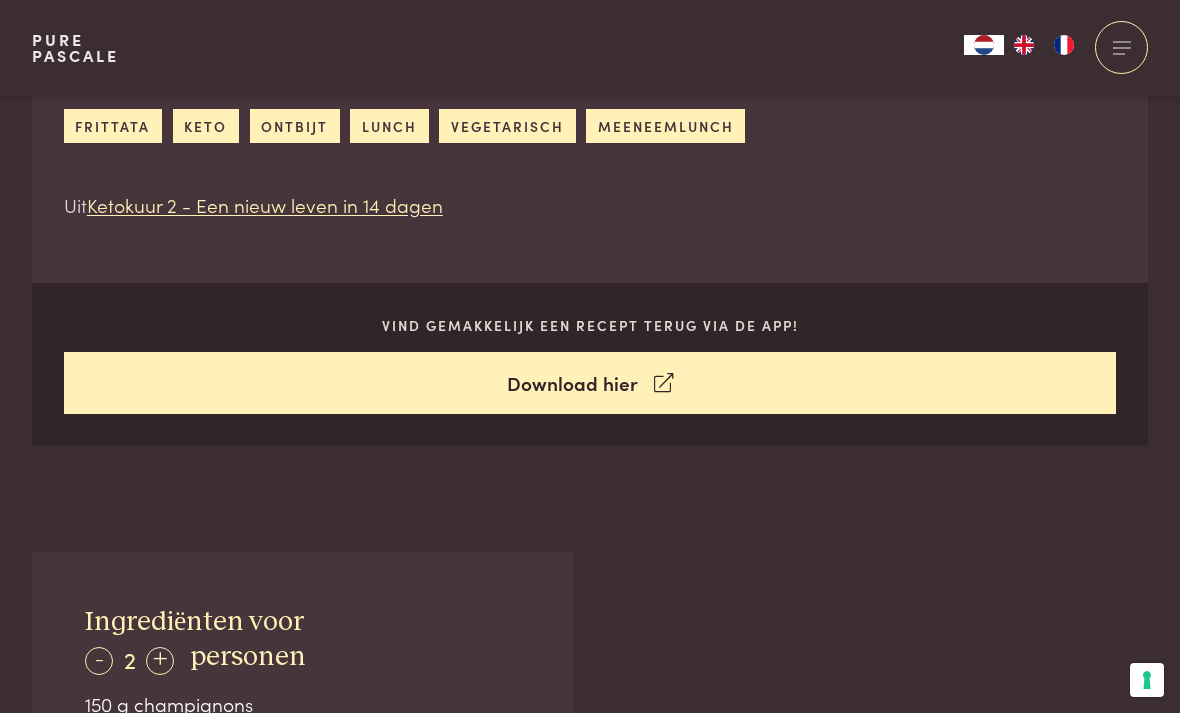 click on "Download hier" at bounding box center [590, 383] 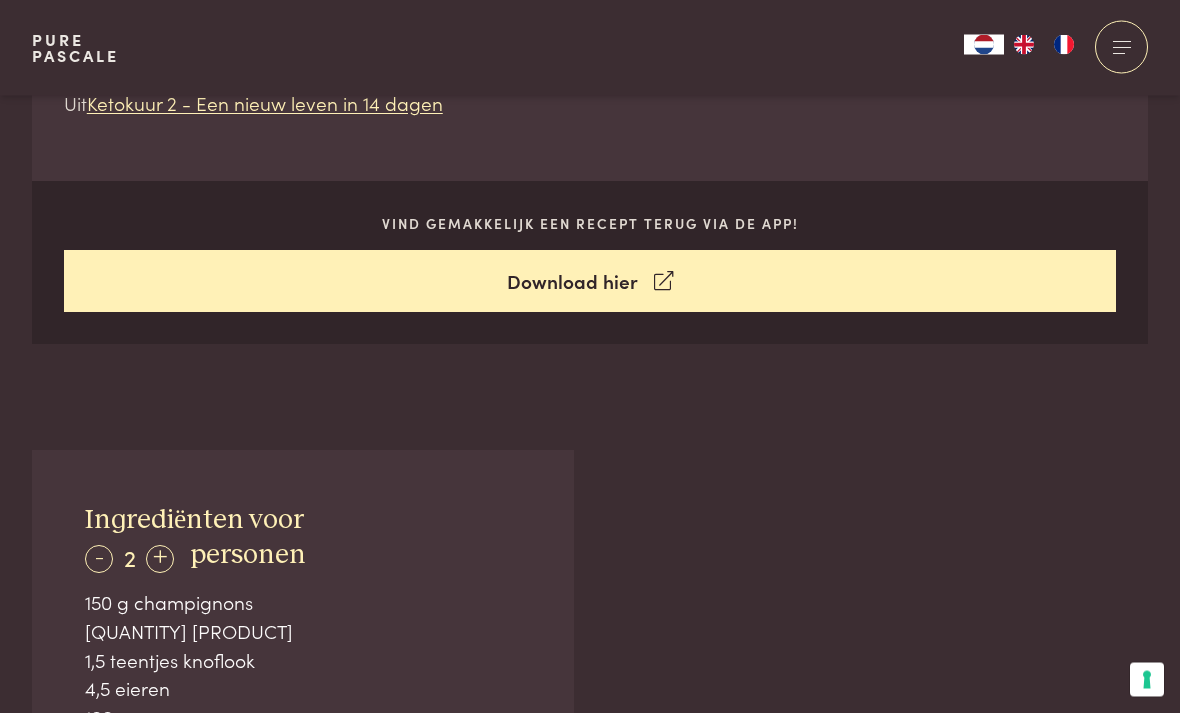 scroll, scrollTop: 887, scrollLeft: 0, axis: vertical 